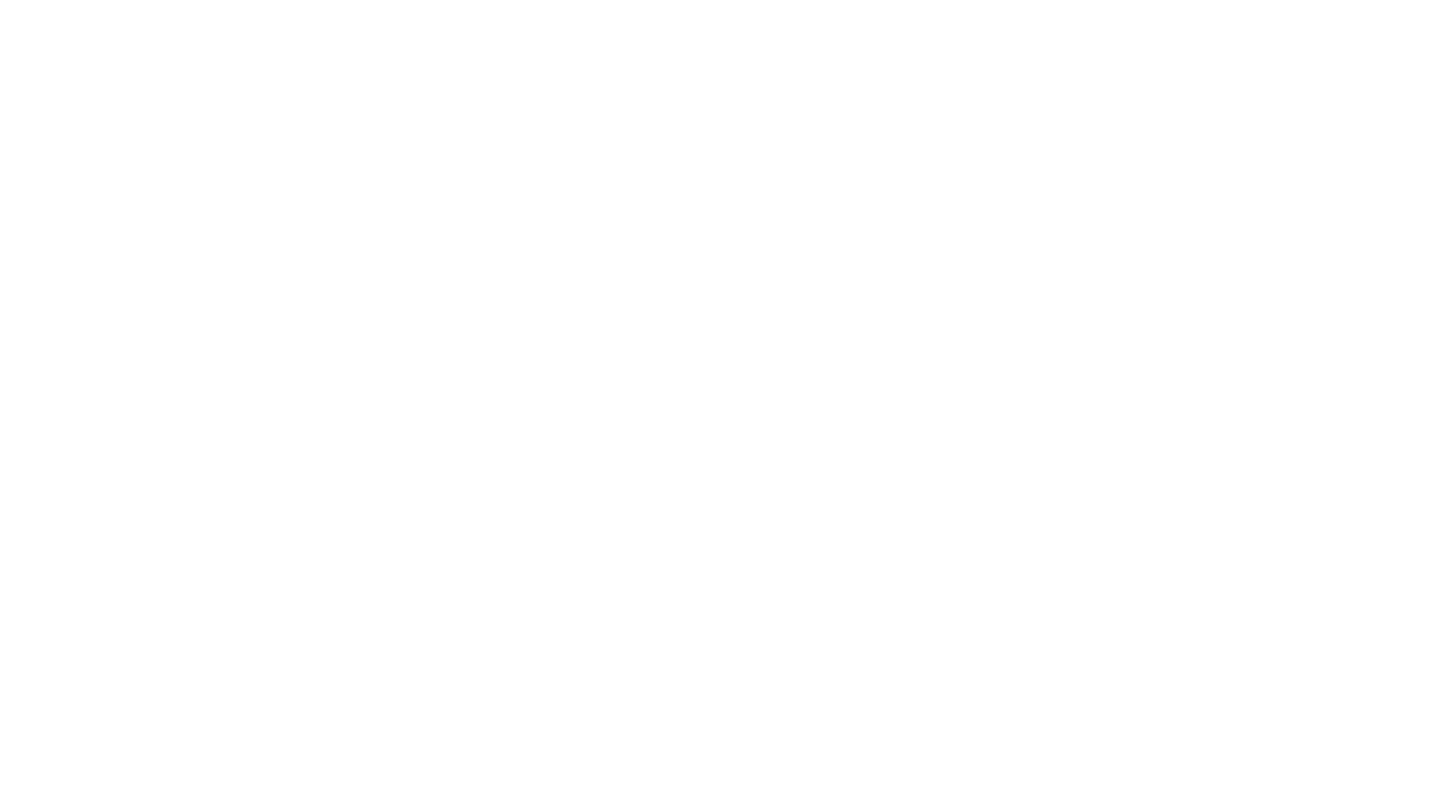 scroll, scrollTop: 0, scrollLeft: 0, axis: both 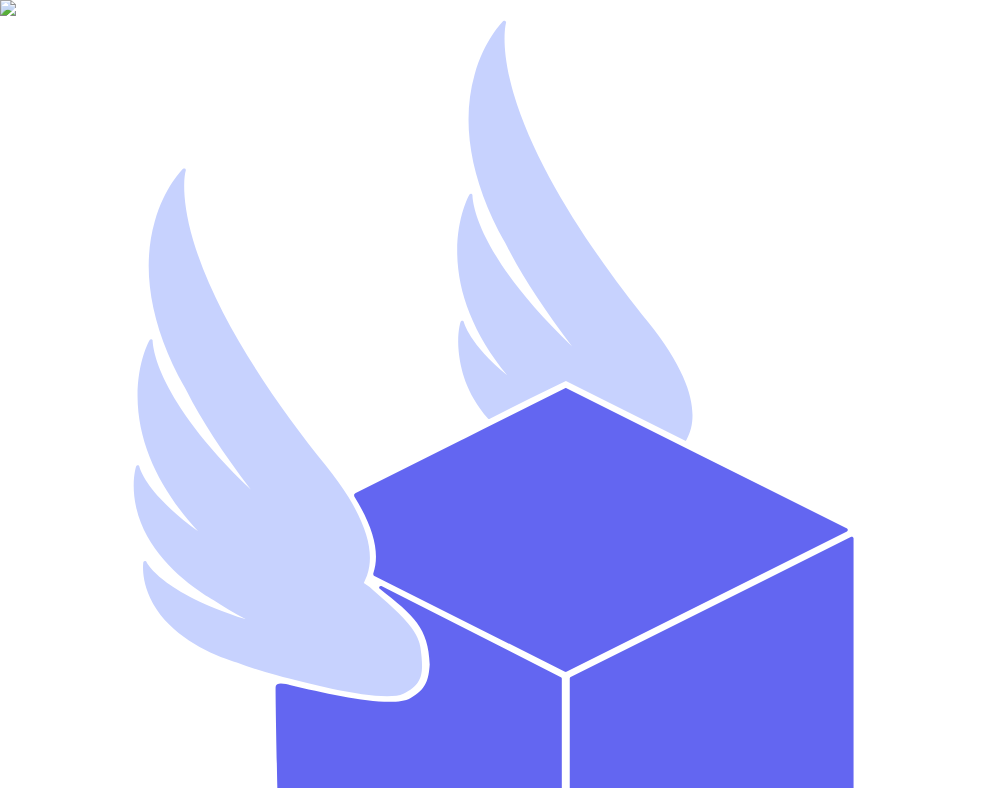 click on "Email Address *" at bounding box center (96, 1137) 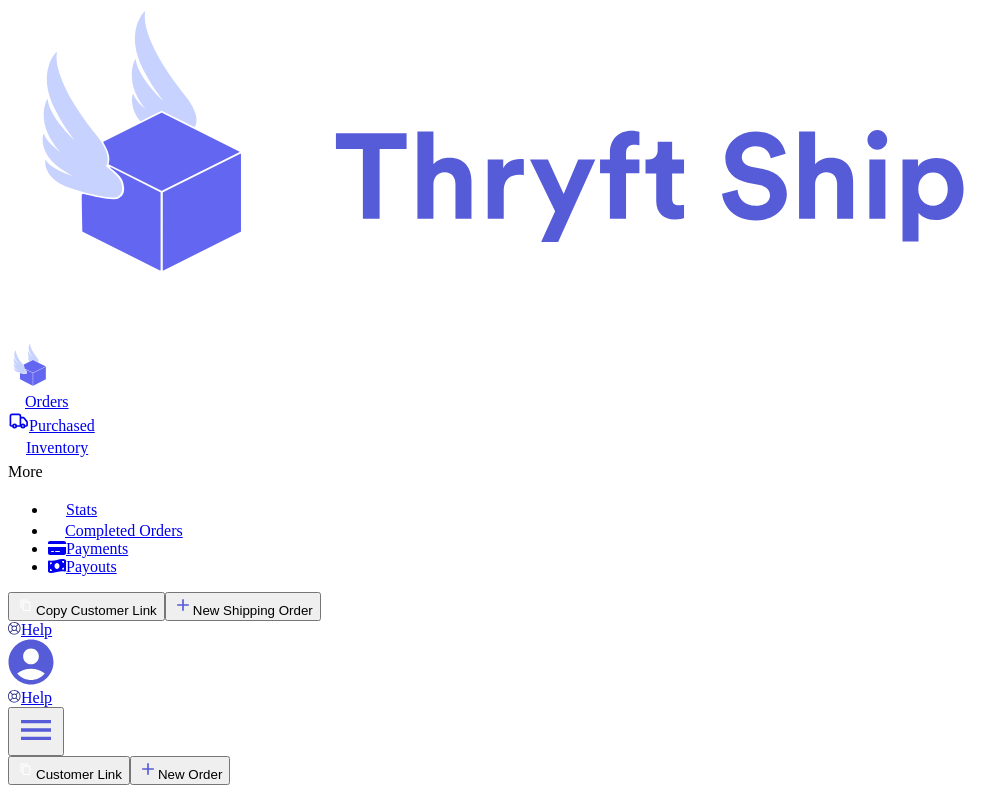click 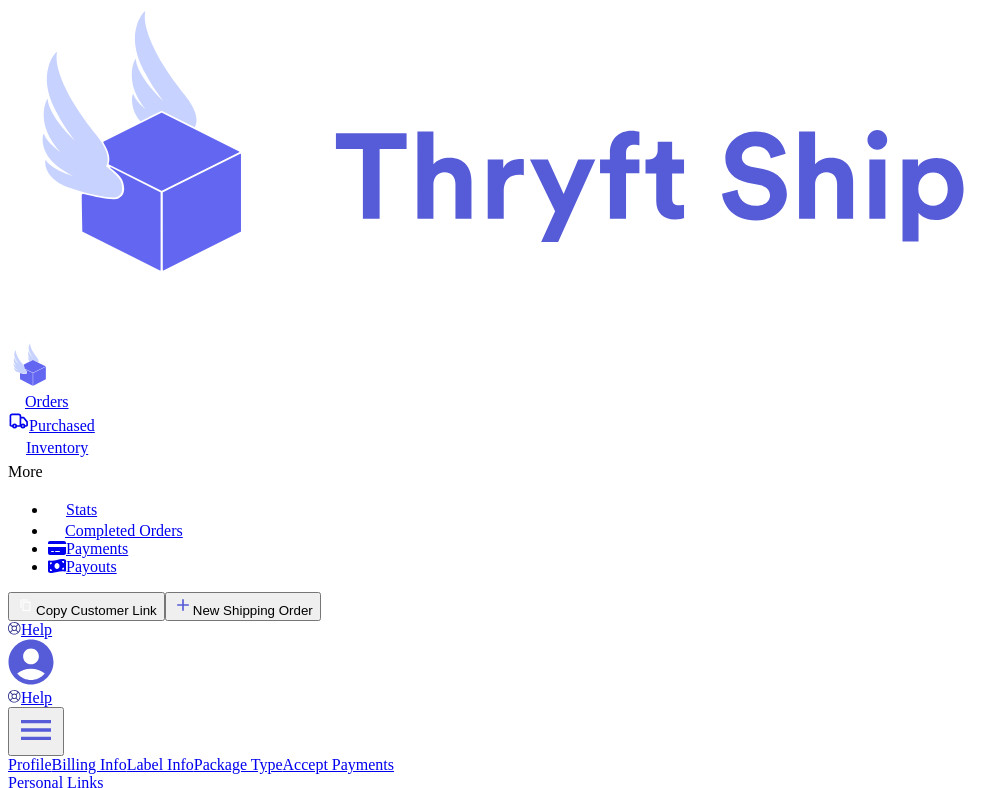 click on "Billing Info" at bounding box center (89, 764) 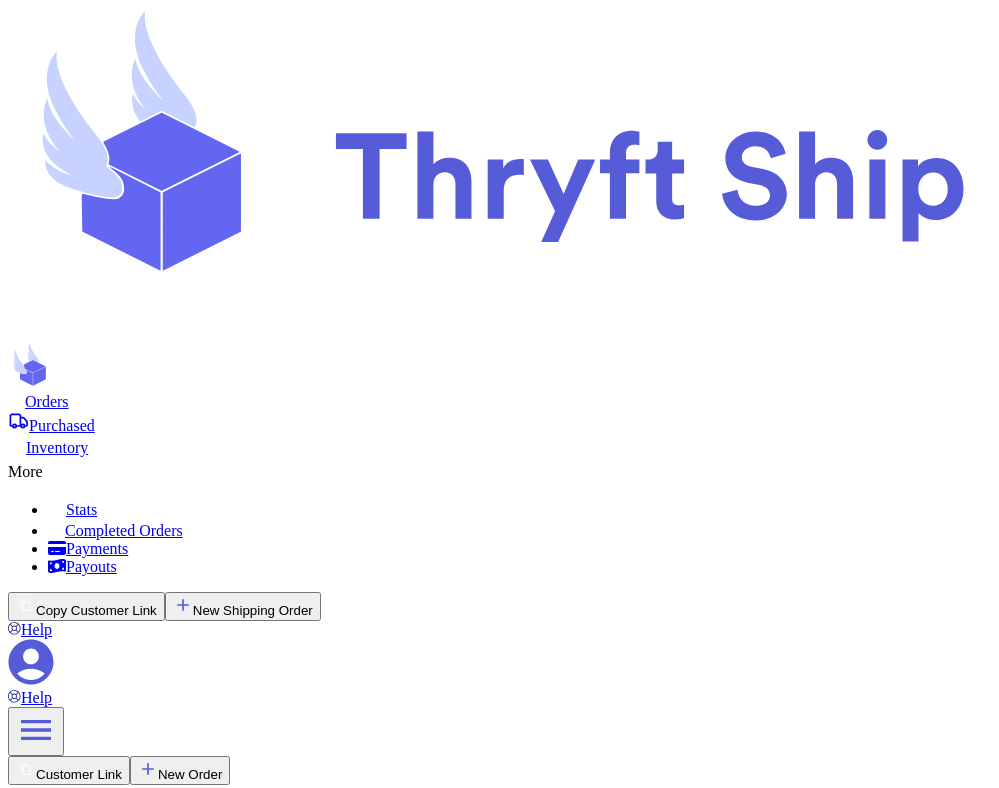 scroll, scrollTop: 214, scrollLeft: 0, axis: vertical 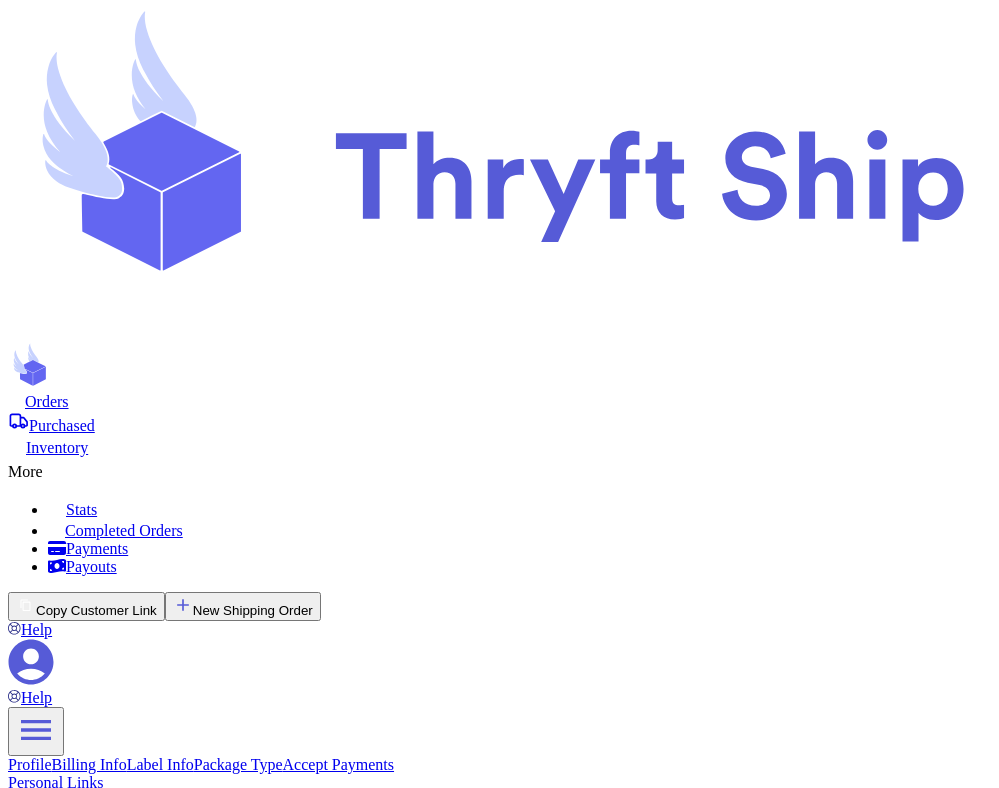click on "Label Info" at bounding box center [160, 764] 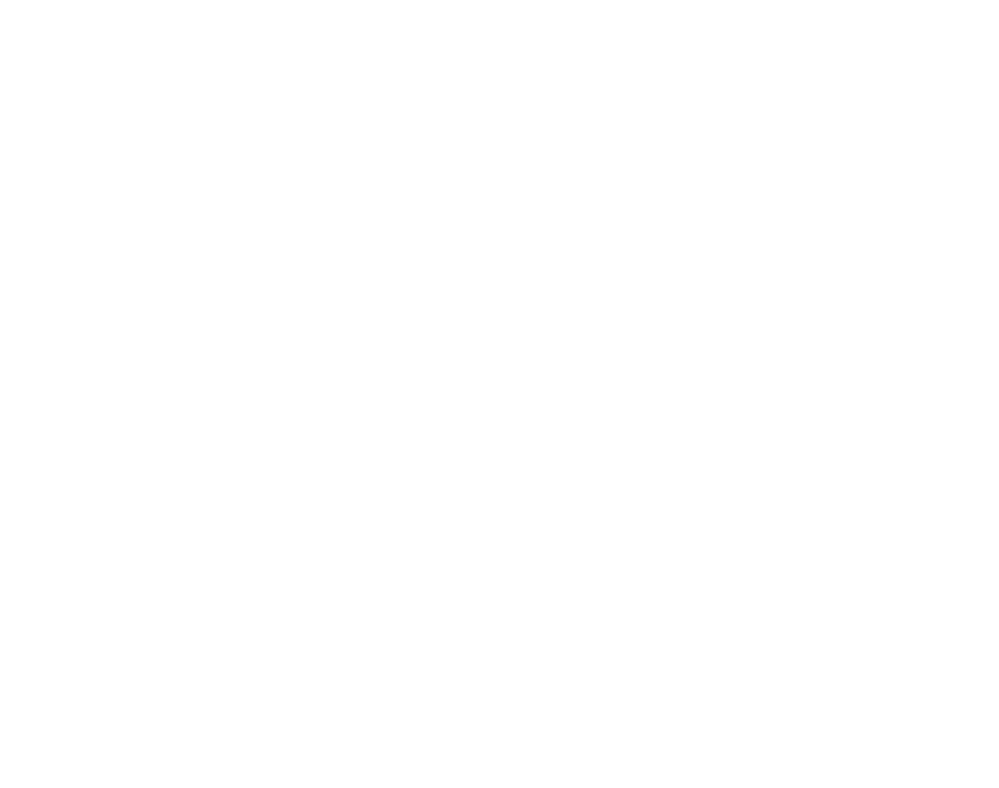scroll, scrollTop: 0, scrollLeft: 0, axis: both 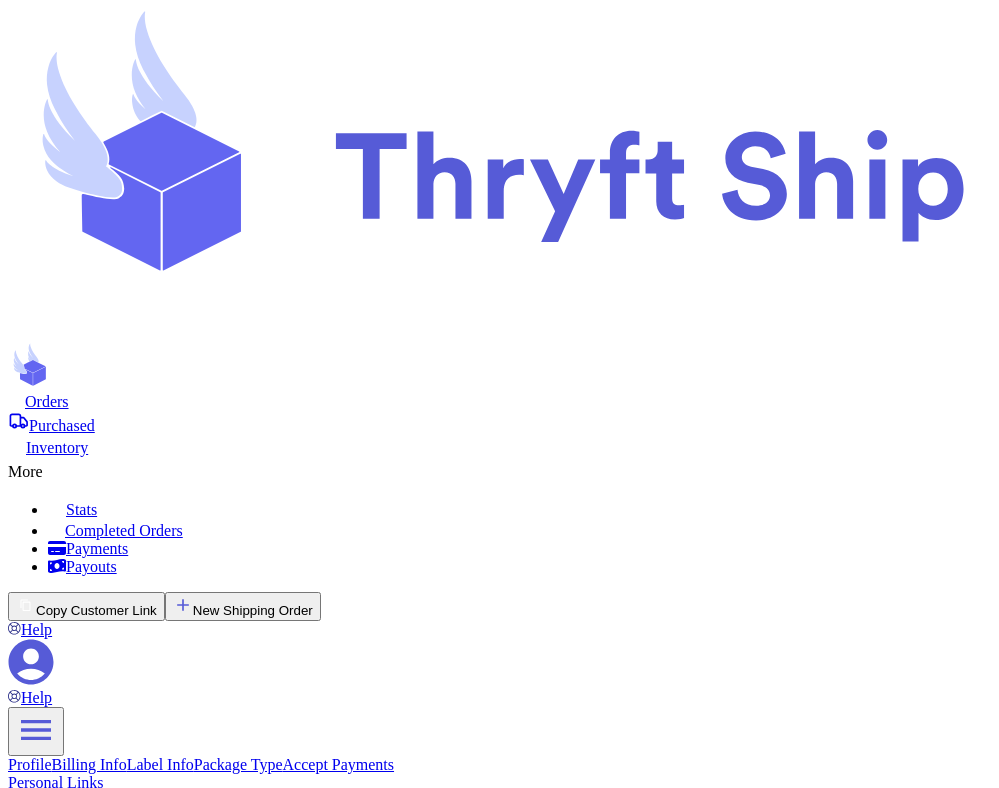 click on "AL AK AZ AR CA CO CT DE DC FL GA HI ID IL IN IA KS KY LA ME MD MA MI MN MS MO MT NE NV NH NJ NM NY NC ND OH OK OR PA RI SC SD TN TX UT VT VA WA WV WI WY AA AE AP AS GU MP PR VI" at bounding box center (36, 1783) 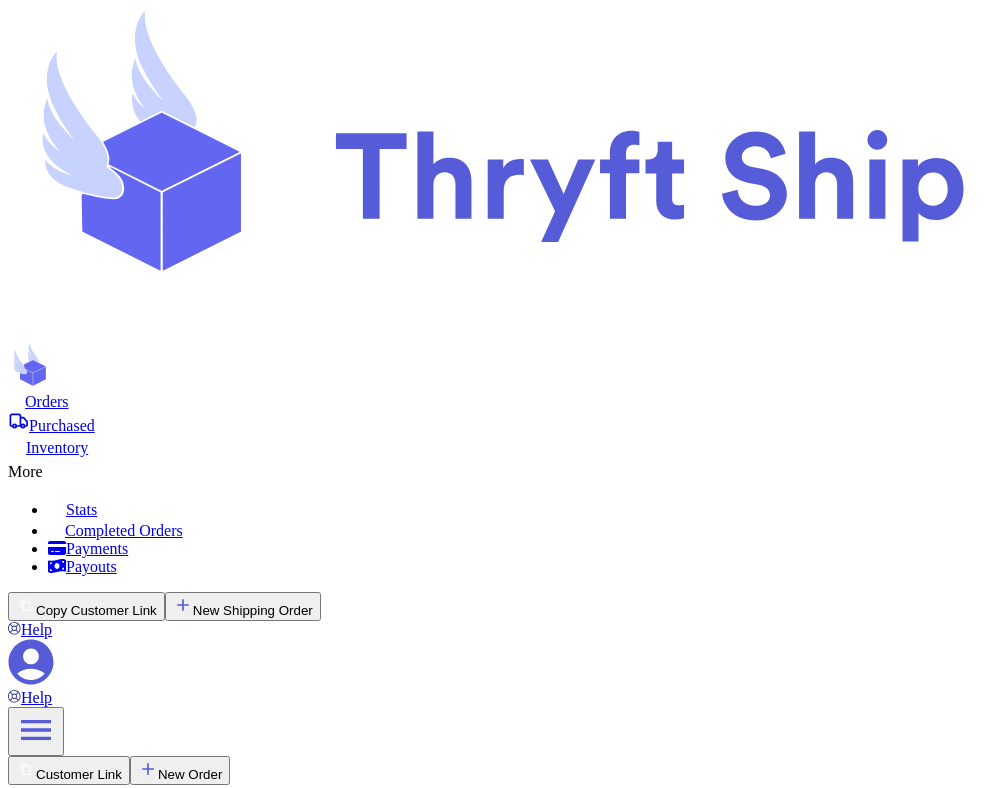 click at bounding box center (256, 4530) 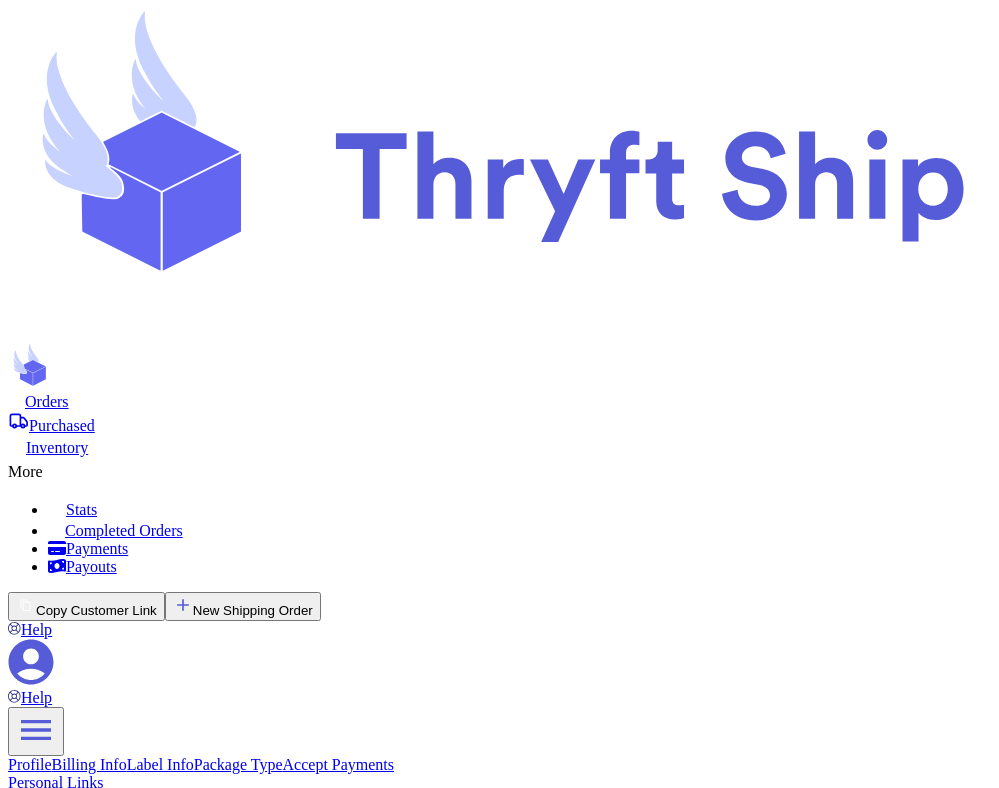 click on "Label Info" at bounding box center [160, 764] 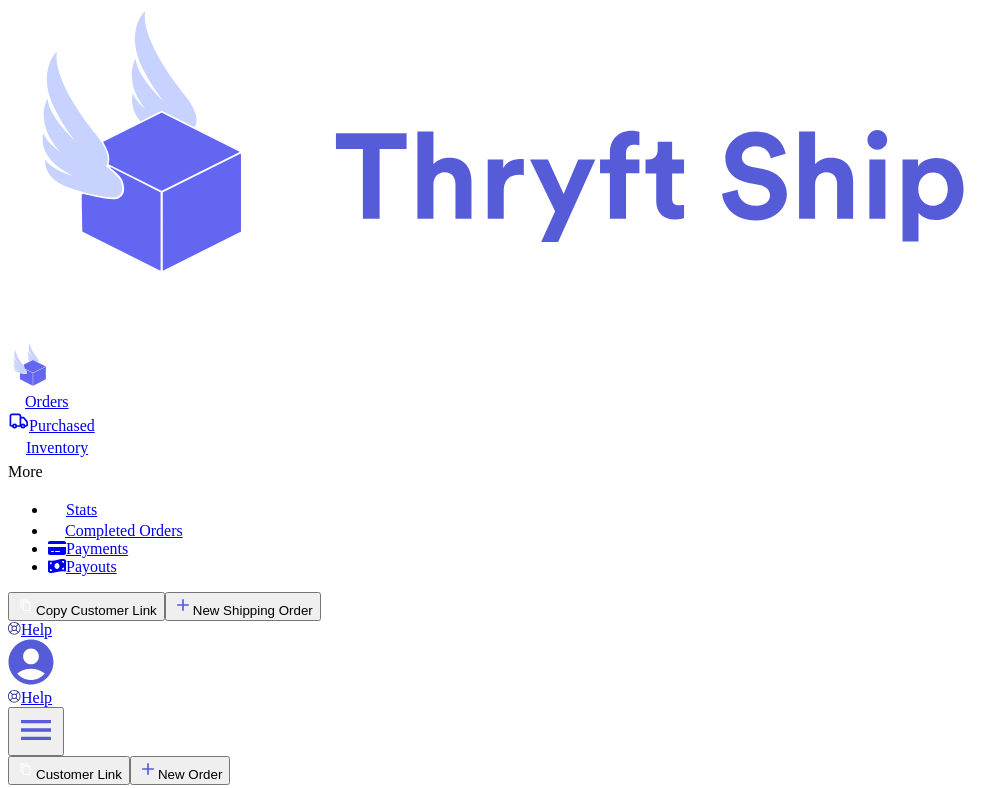 type on "0" 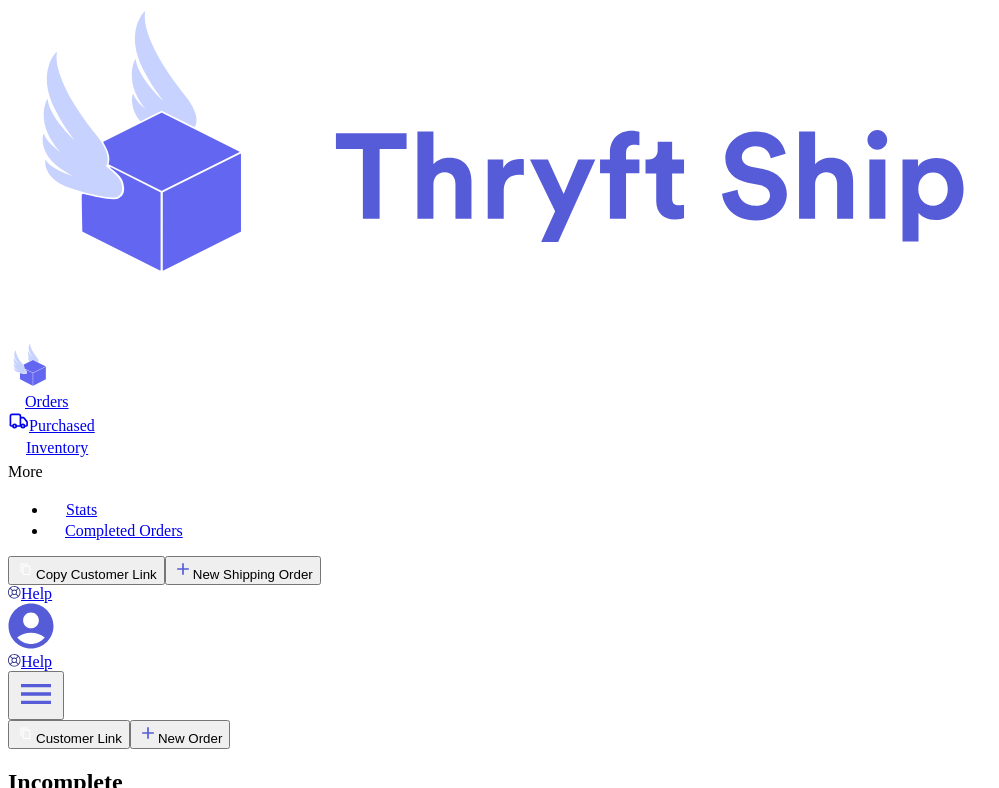 scroll, scrollTop: 0, scrollLeft: 0, axis: both 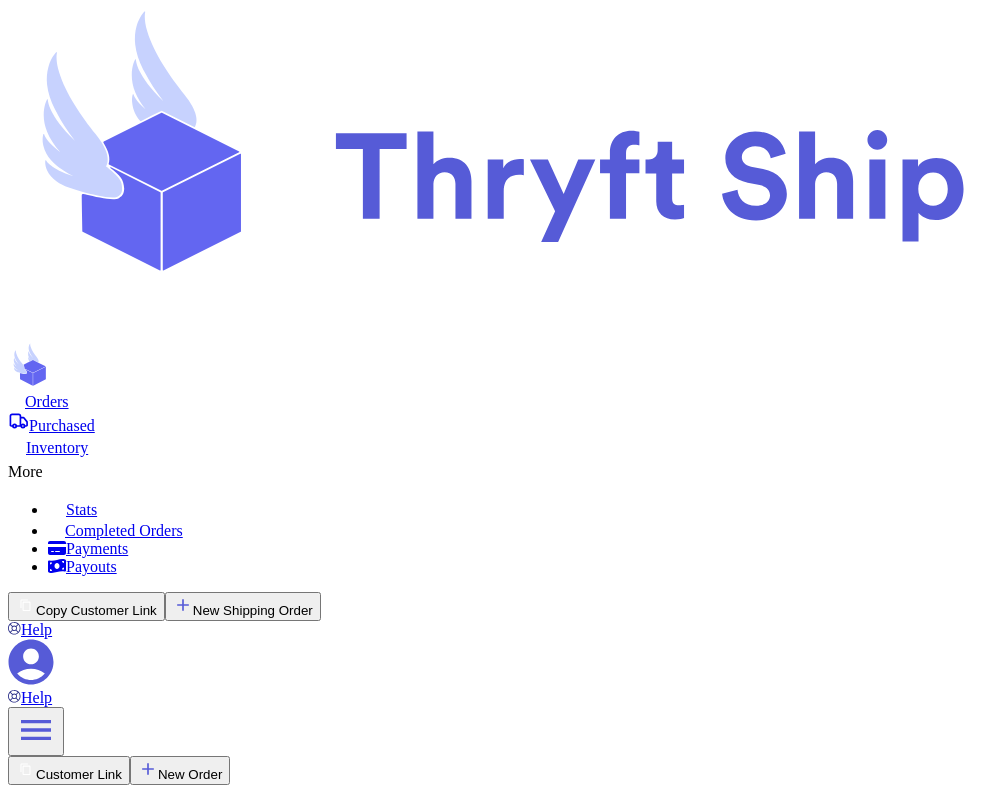 click at bounding box center (256, 4530) 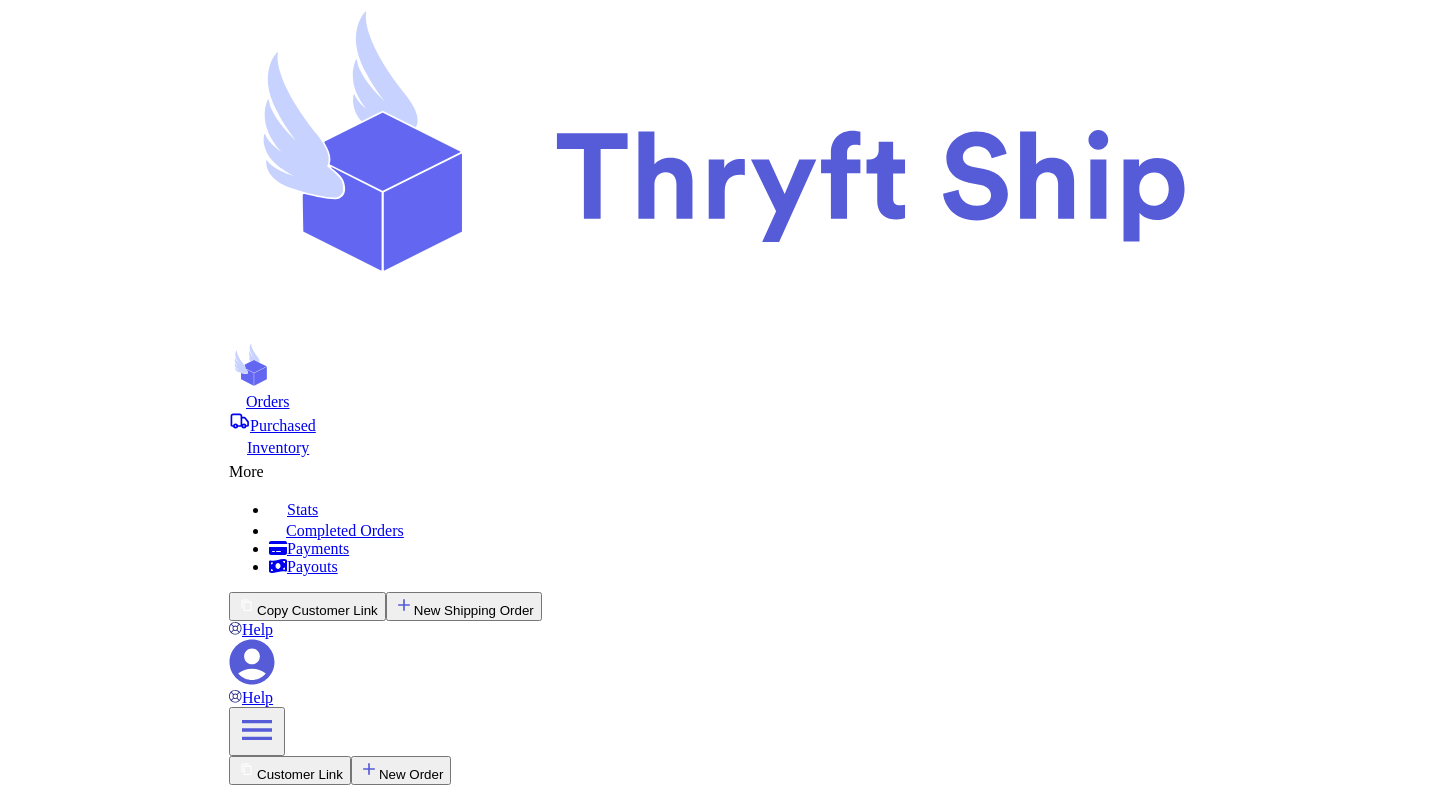 scroll, scrollTop: 1558, scrollLeft: 0, axis: vertical 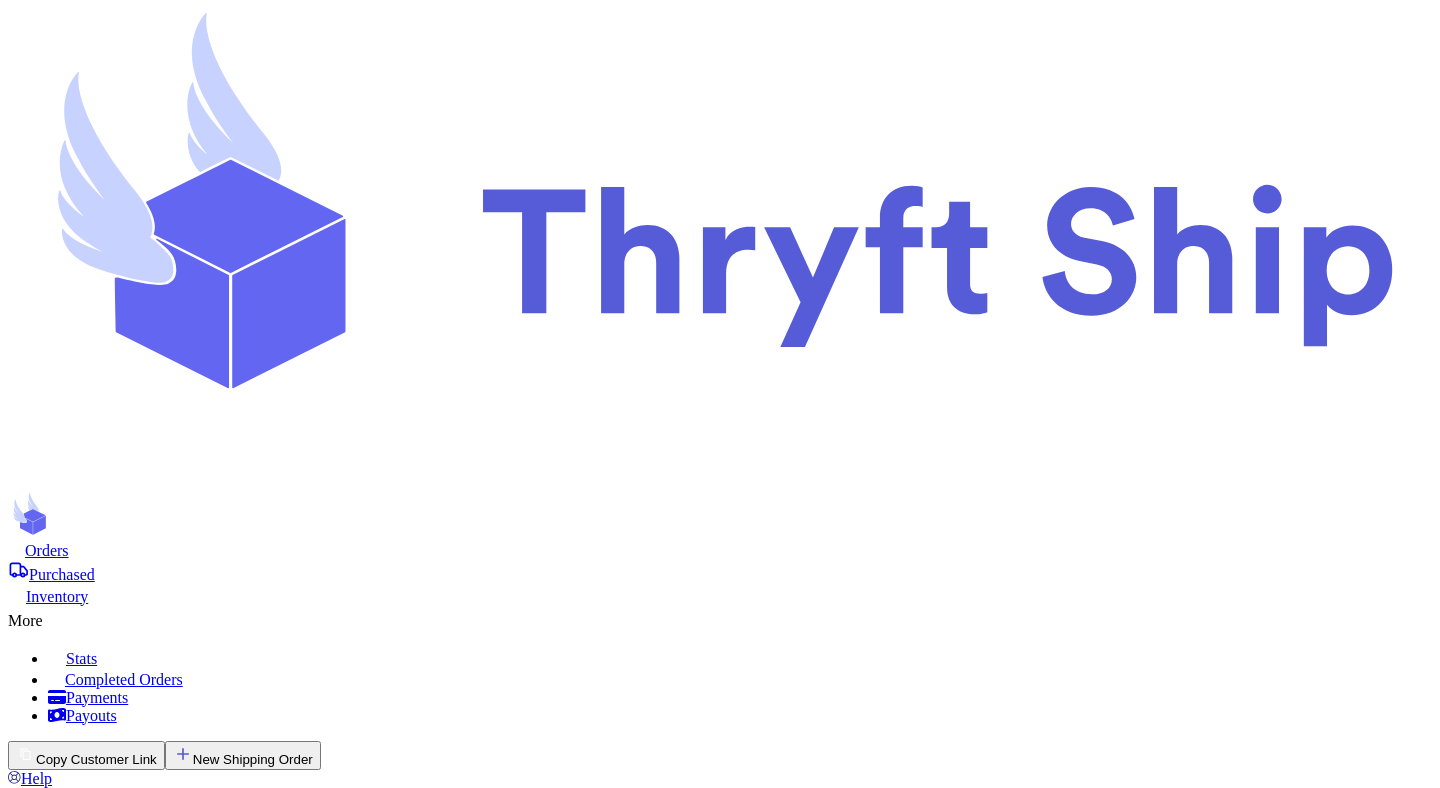 click on "Get Rates" at bounding box center [46, 8119] 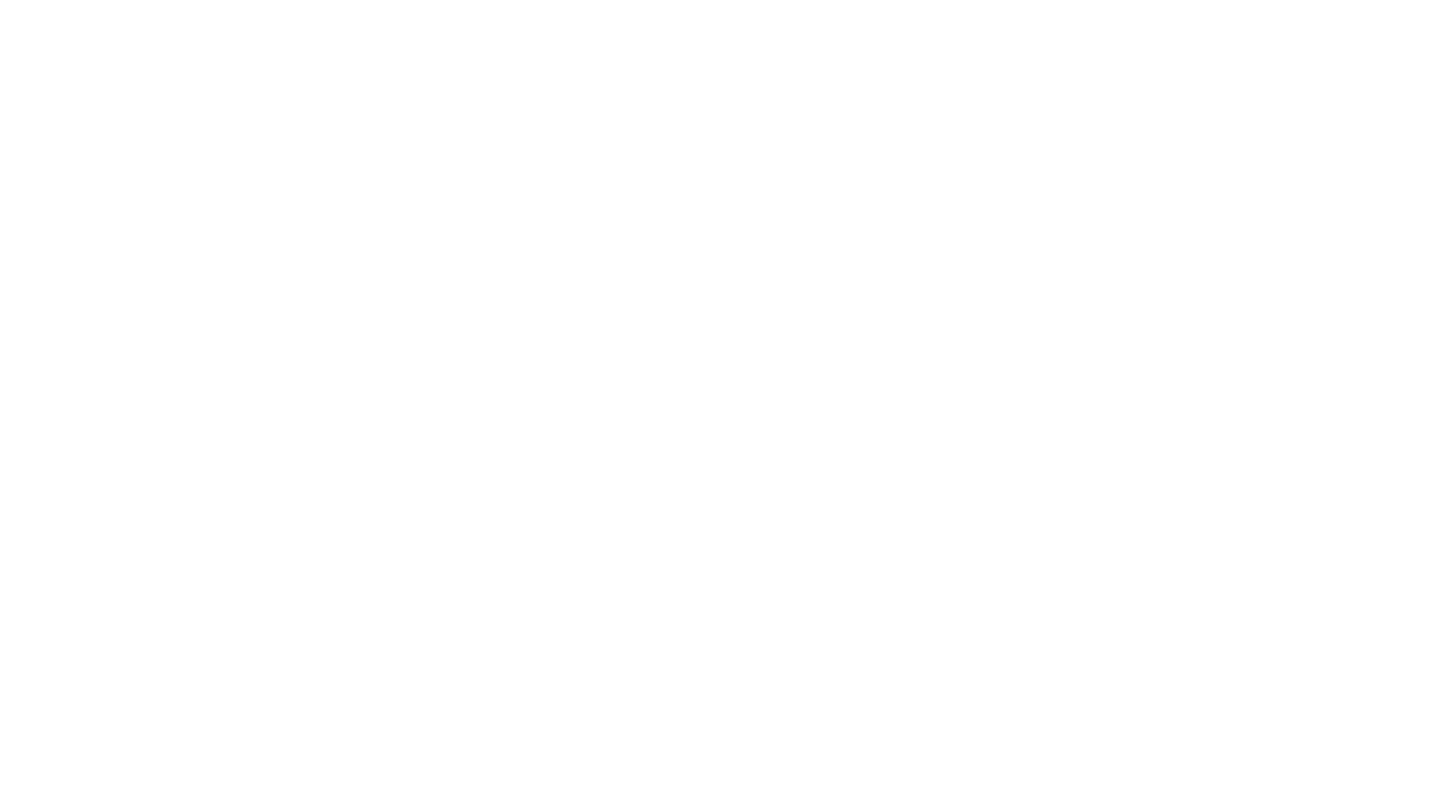 scroll, scrollTop: 0, scrollLeft: 0, axis: both 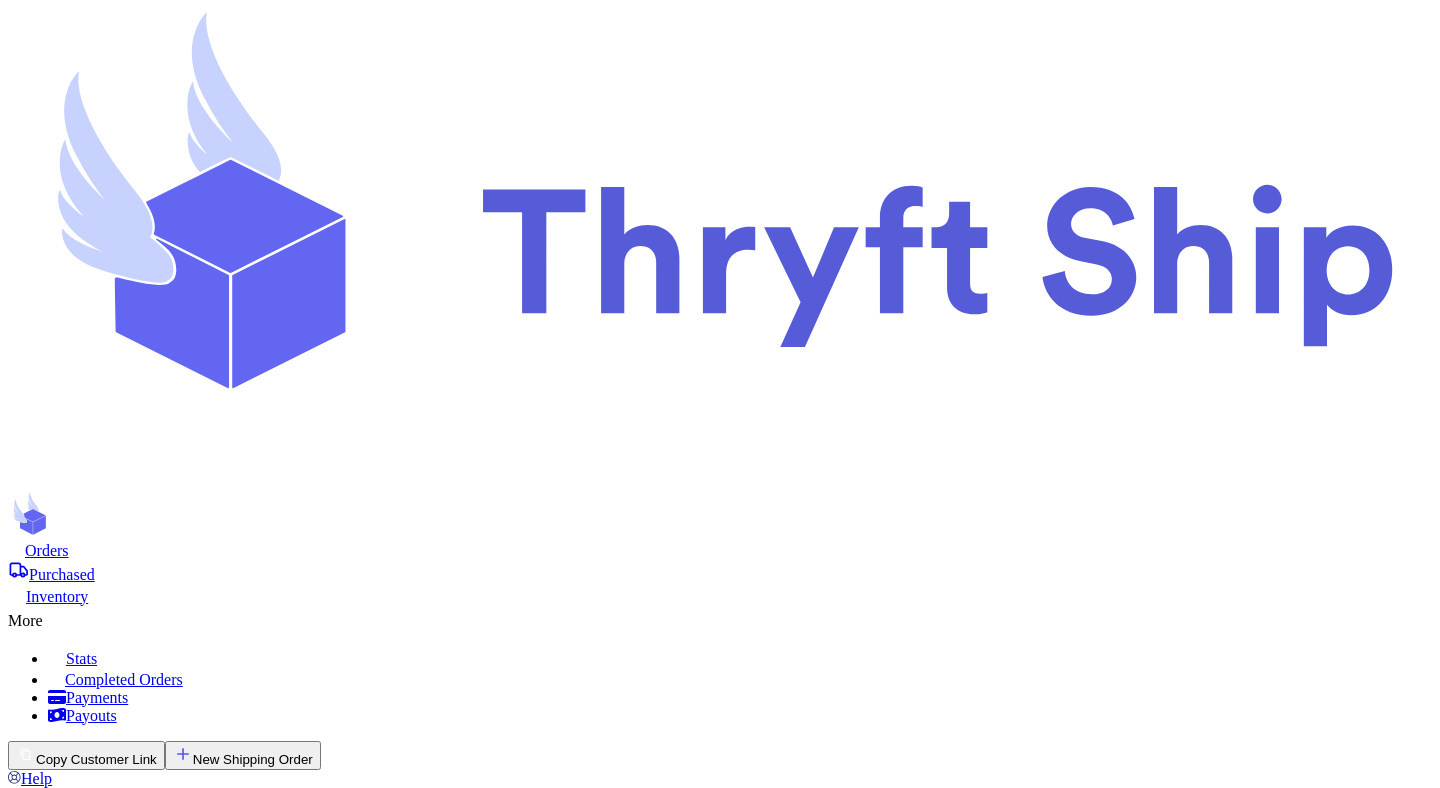 click on "Label Info" at bounding box center (160, 913) 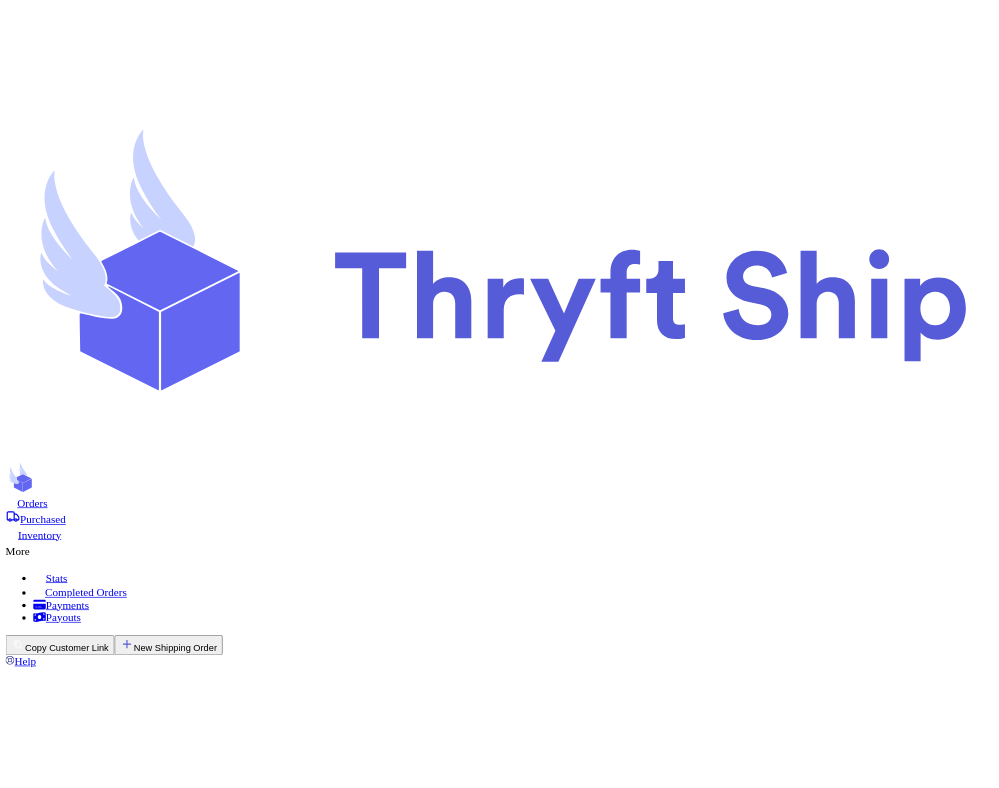 scroll, scrollTop: 0, scrollLeft: 0, axis: both 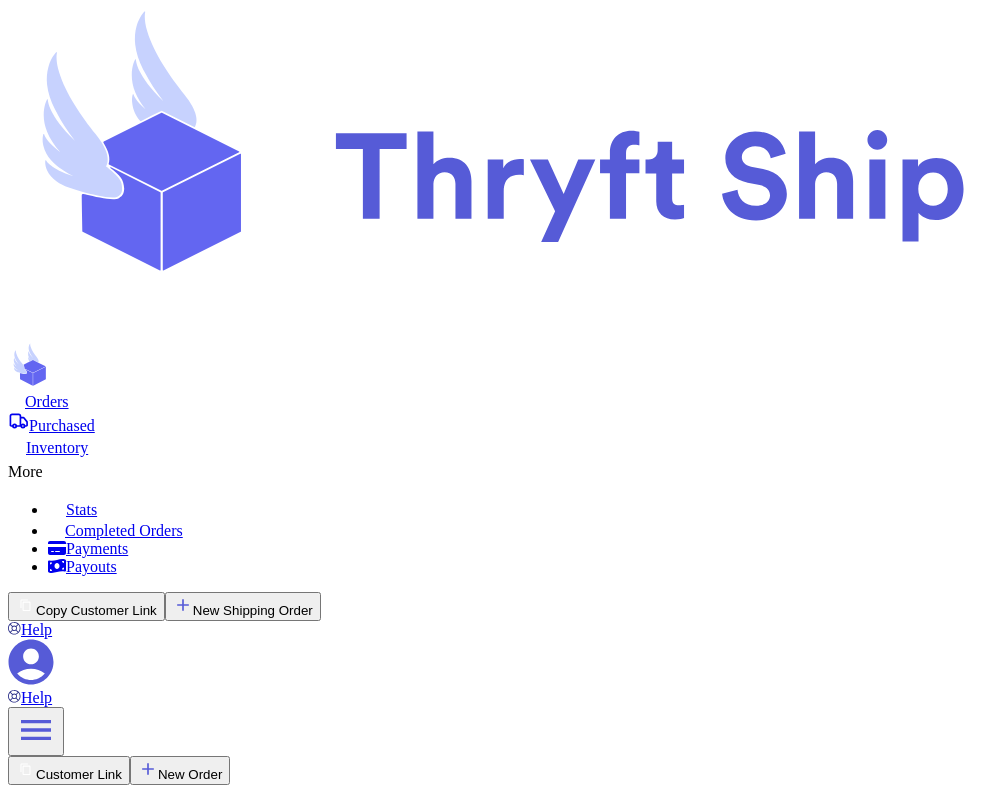 click on "Get Rates for All ( 1 )" at bounding box center (74, 3058) 